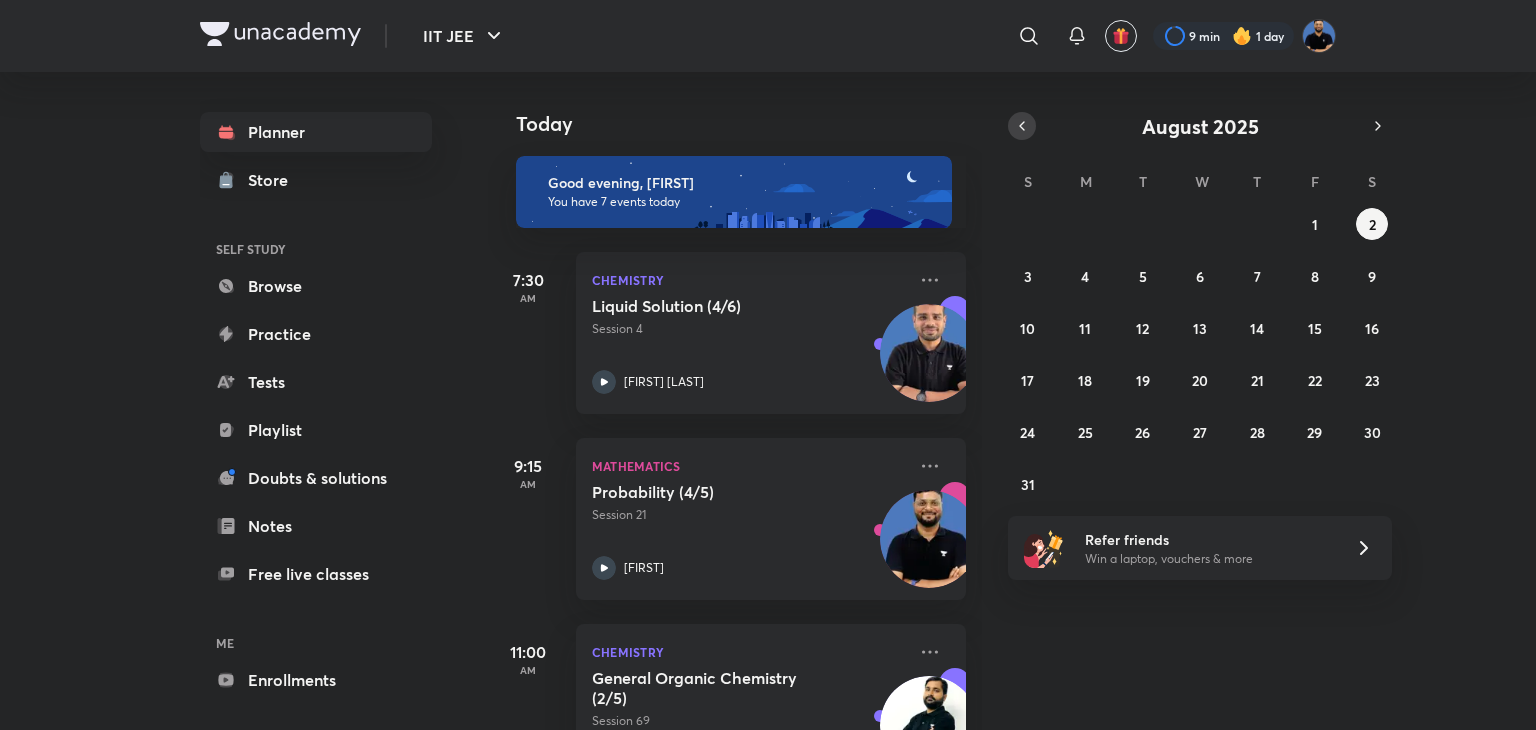 scroll, scrollTop: 0, scrollLeft: 0, axis: both 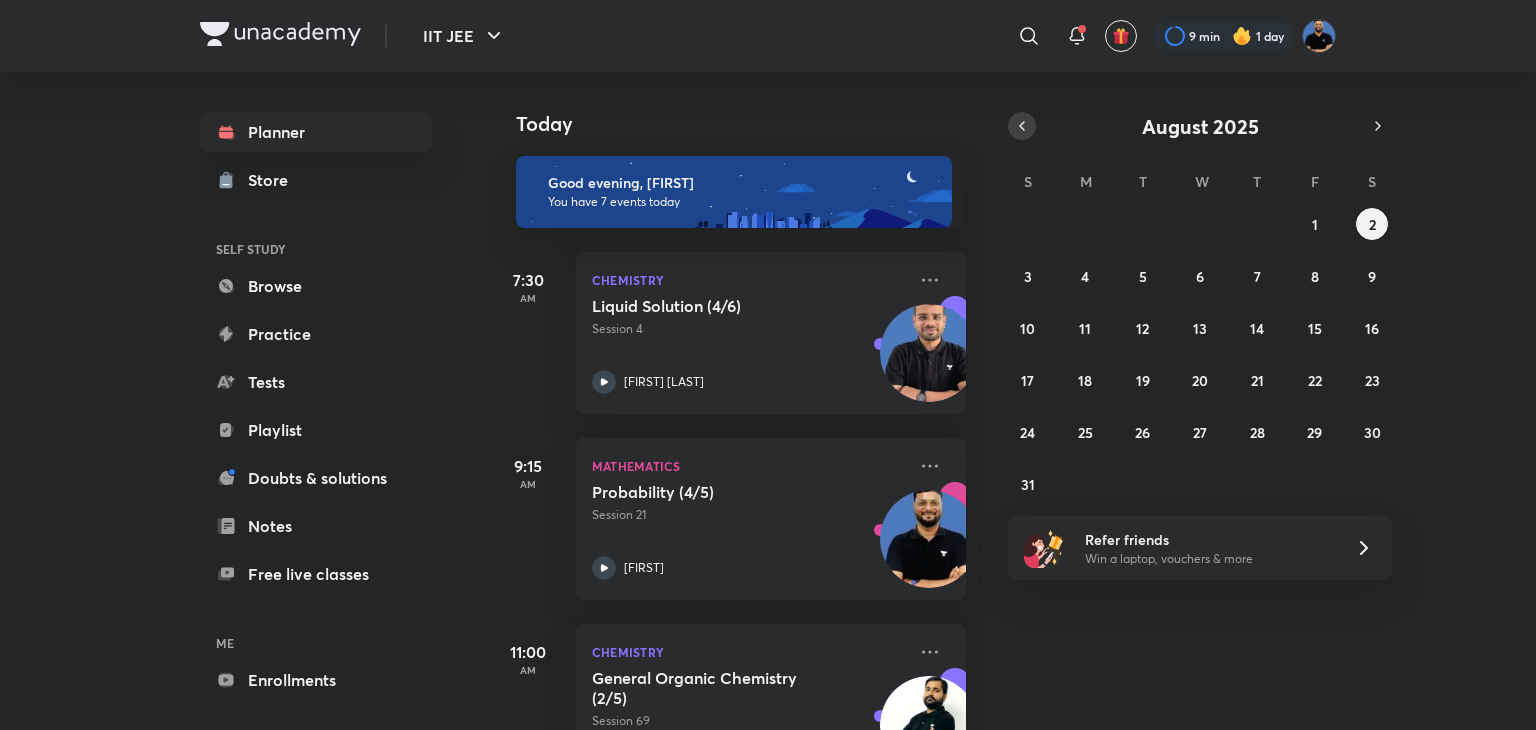 click 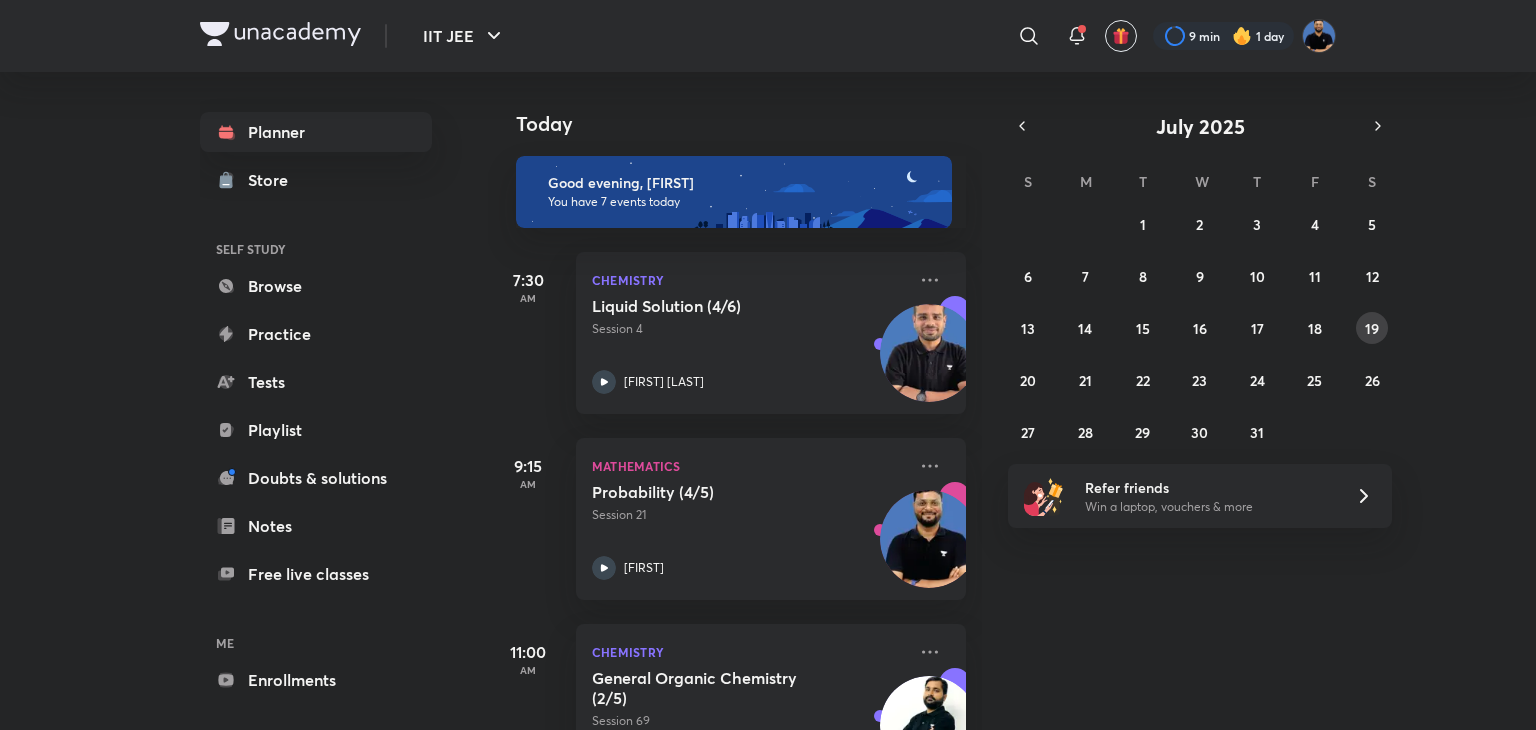 click on "19" at bounding box center (1372, 328) 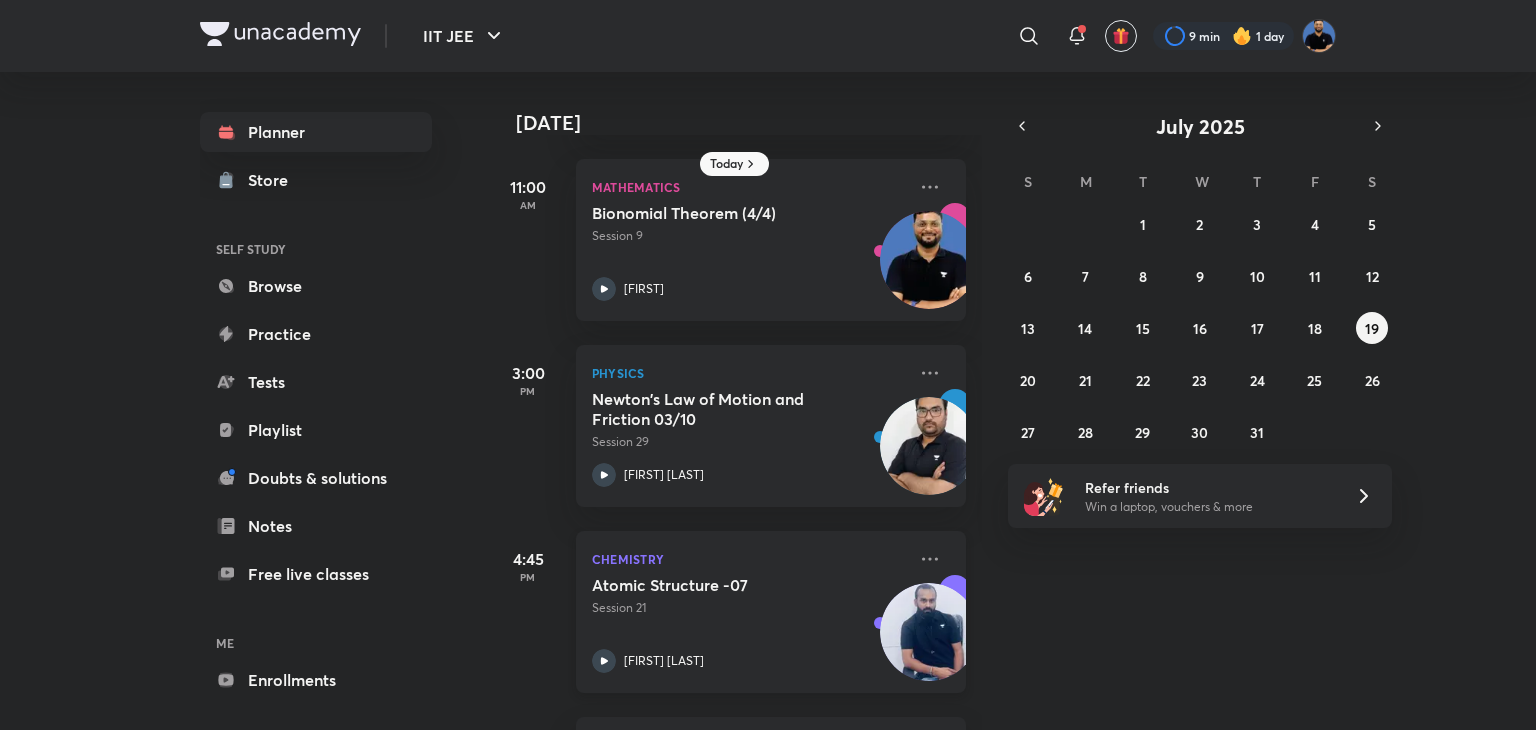 scroll, scrollTop: 368, scrollLeft: 0, axis: vertical 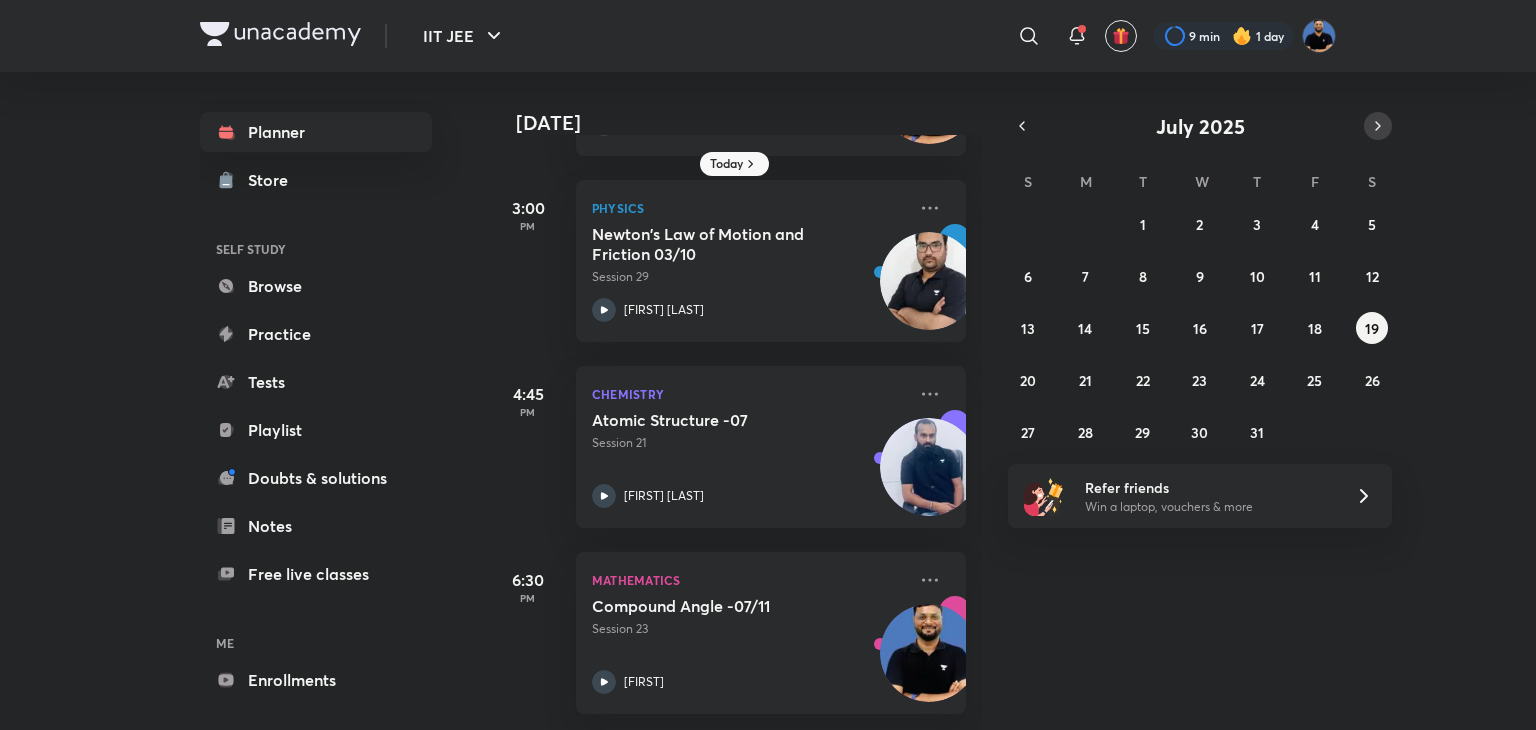 click 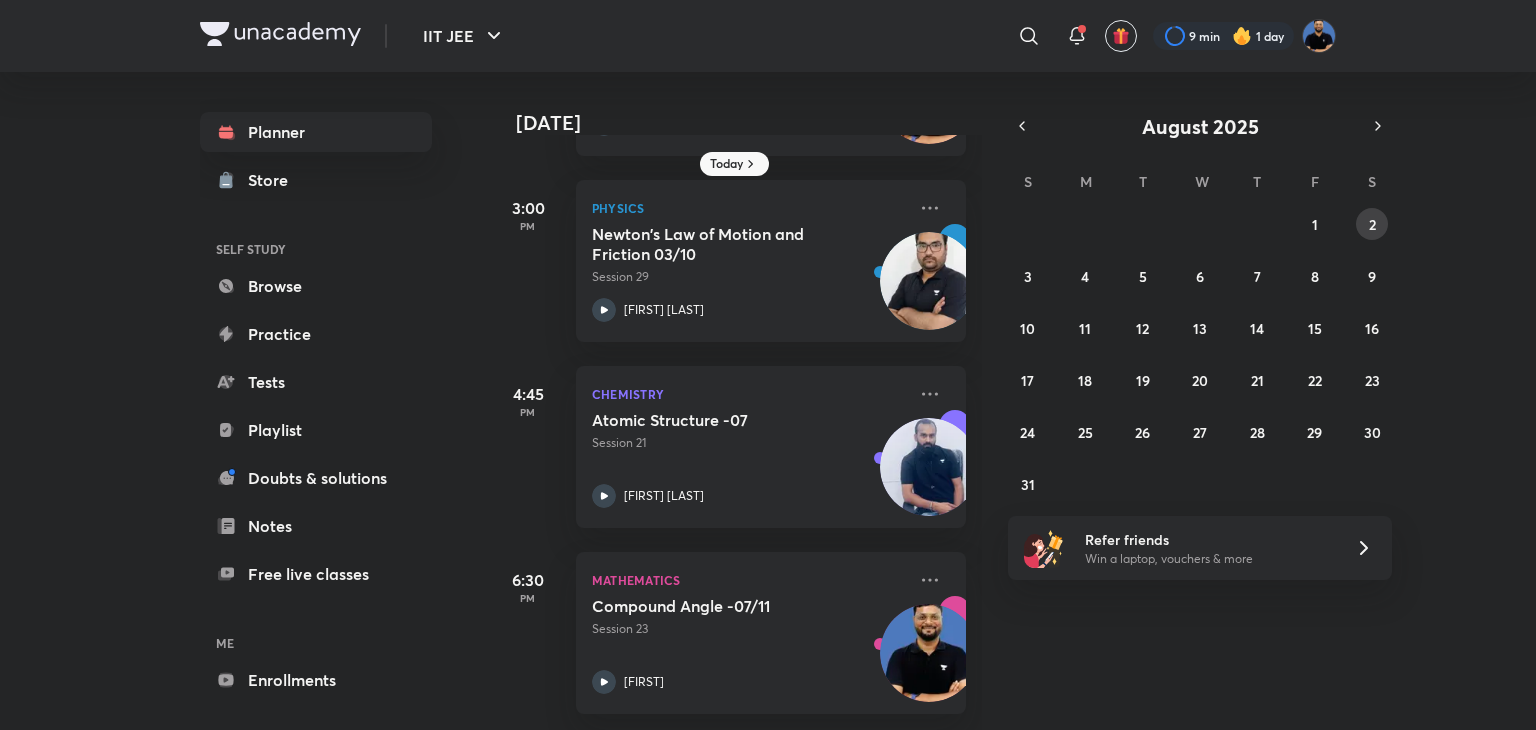 click on "2" at bounding box center (1372, 224) 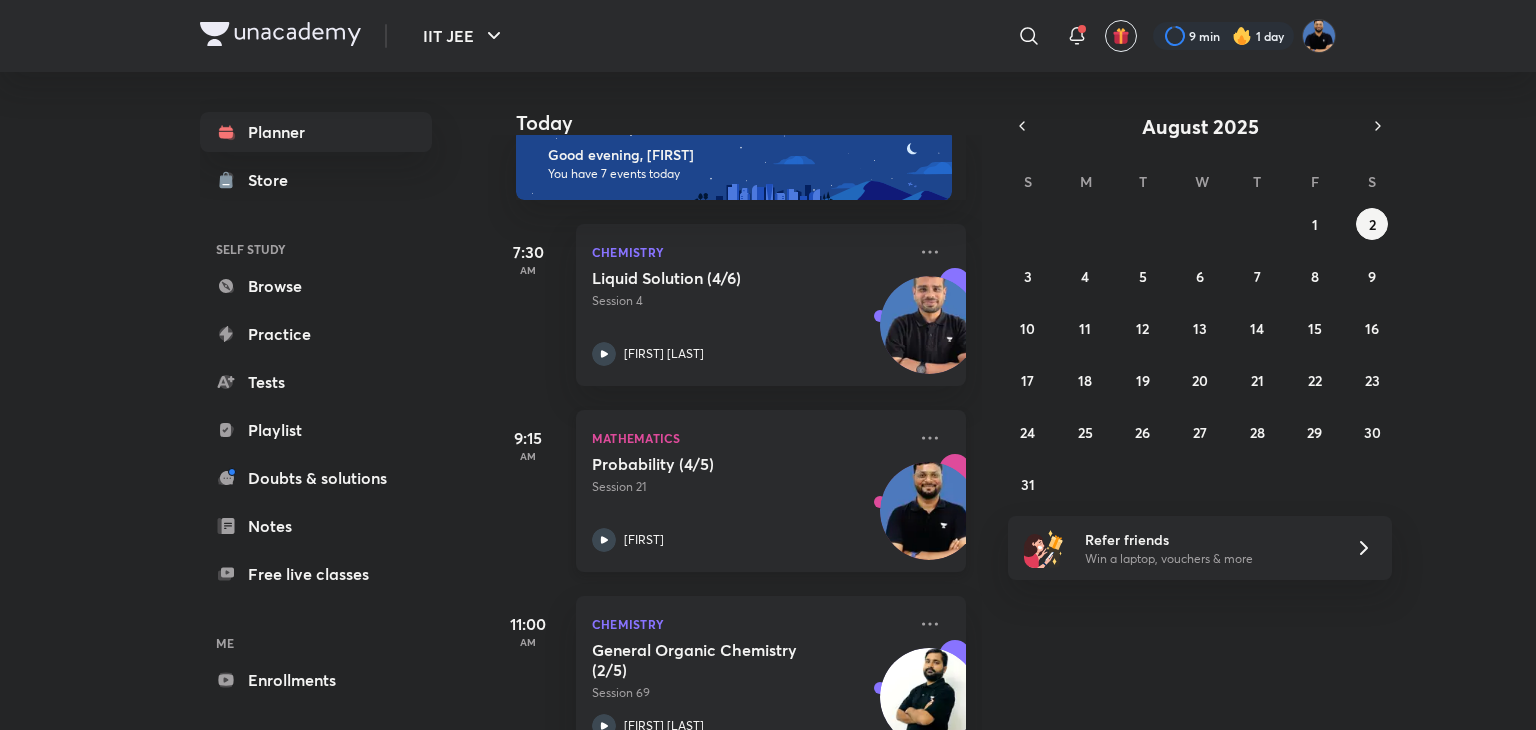 scroll, scrollTop: 26, scrollLeft: 0, axis: vertical 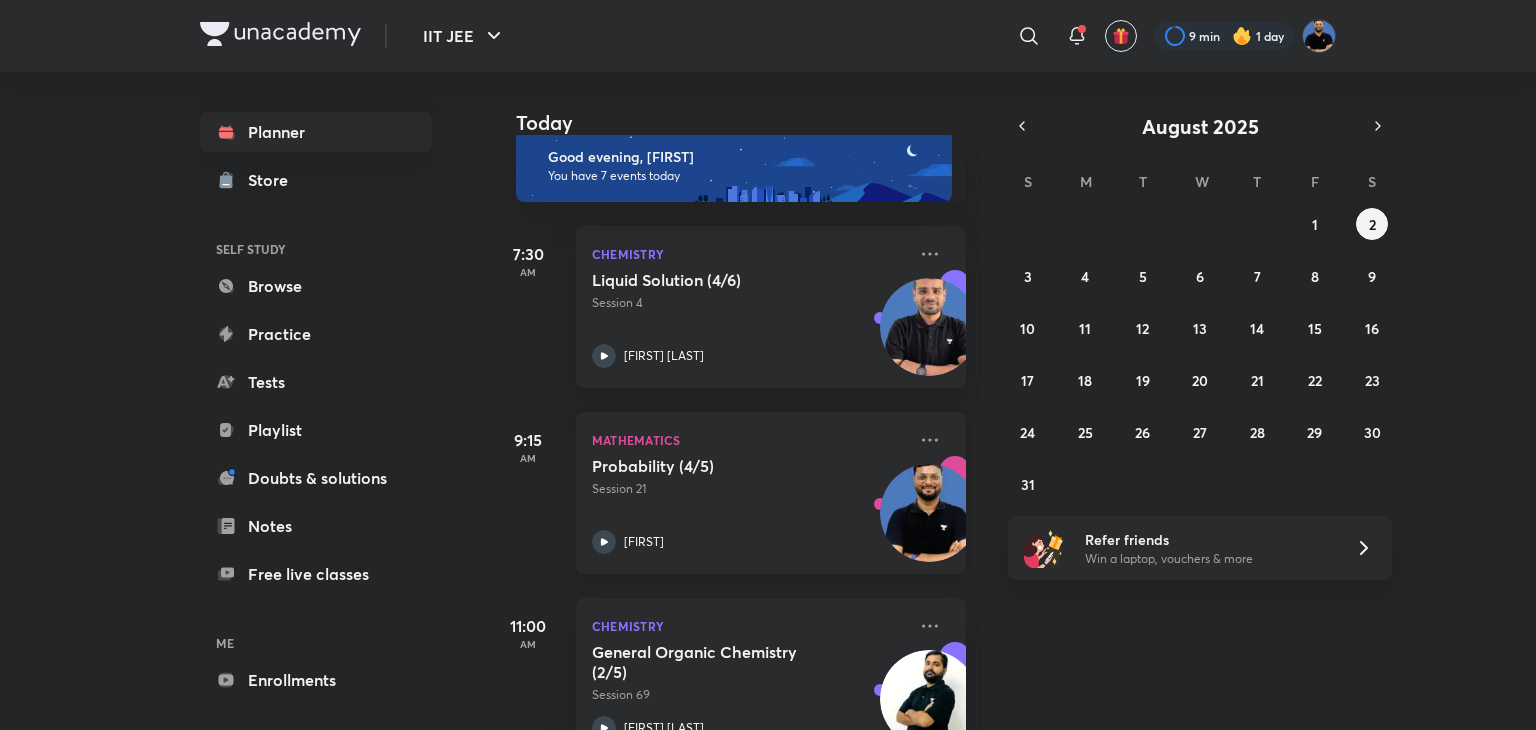 click on "Probability (4/5)" at bounding box center [716, 466] 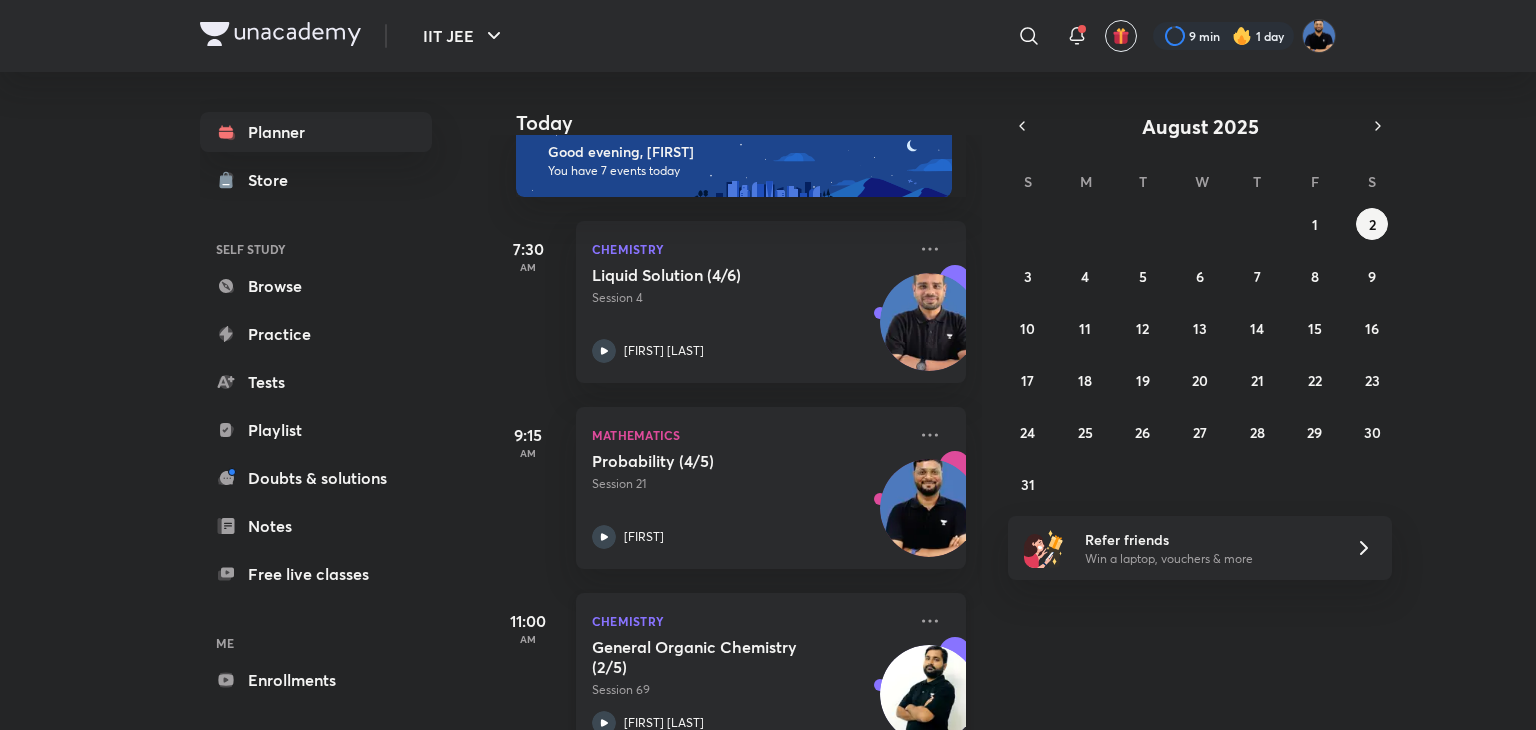 scroll, scrollTop: 0, scrollLeft: 0, axis: both 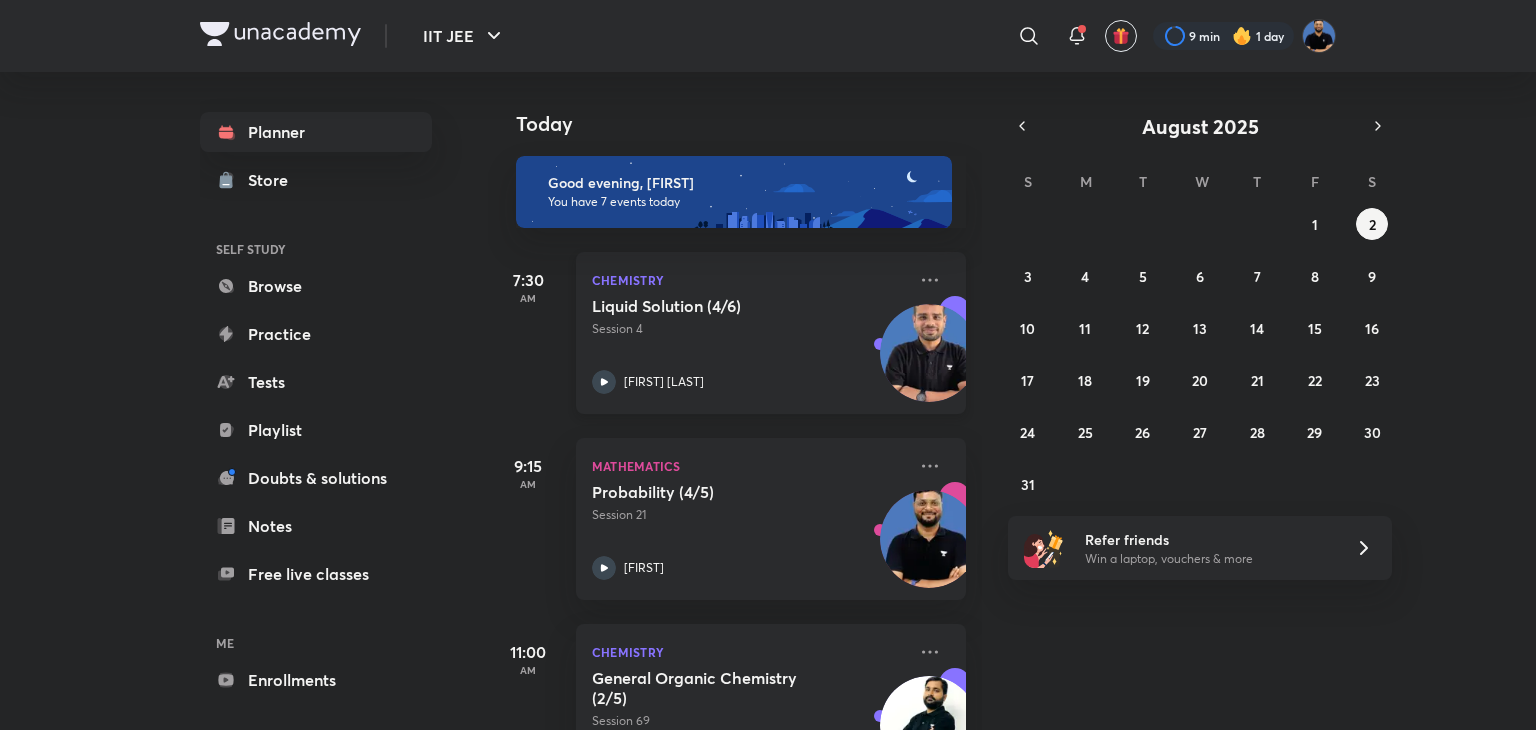 click on "[STREET] ([NUMBER]/[NUMBER]) [FIRST] [LAST]" at bounding box center (749, 345) 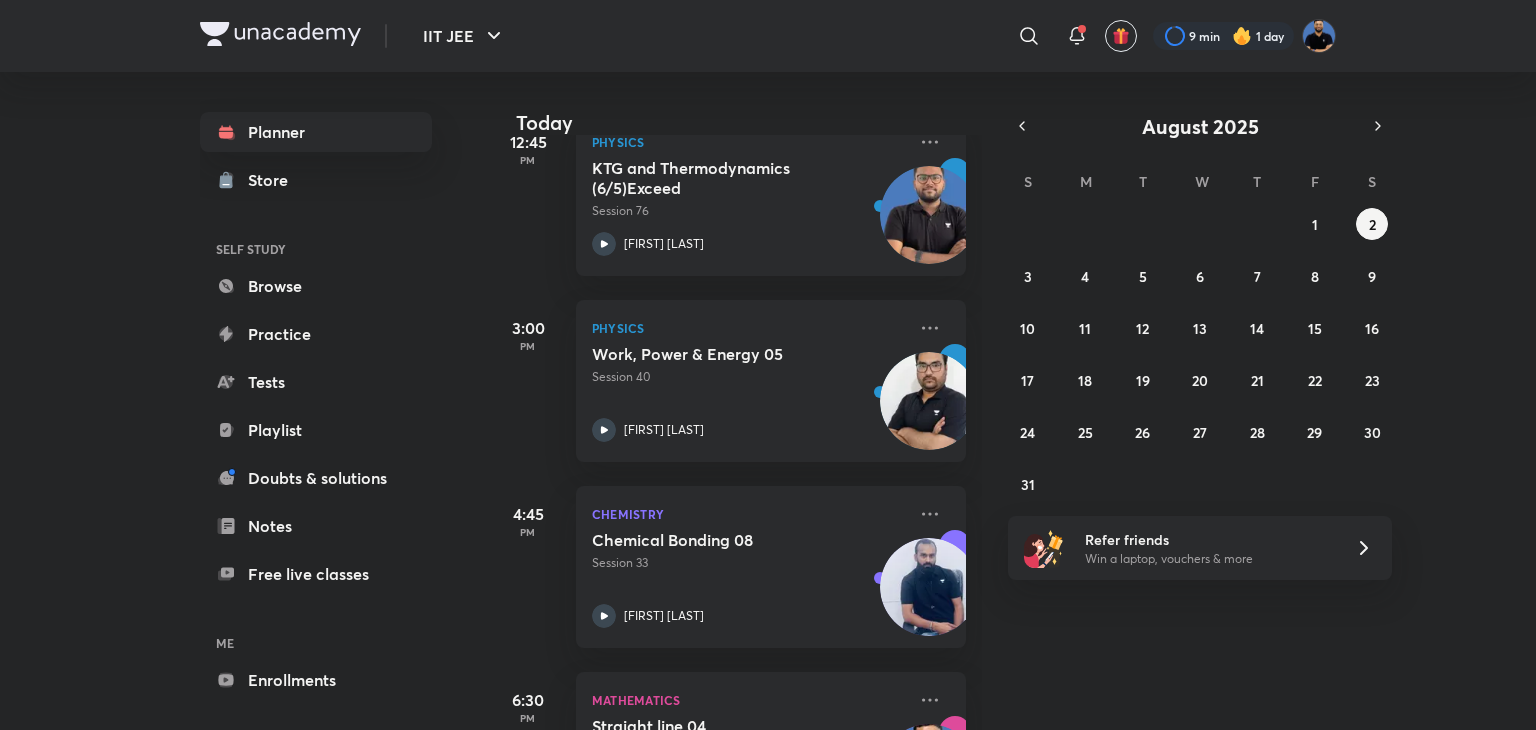 scroll, scrollTop: 754, scrollLeft: 0, axis: vertical 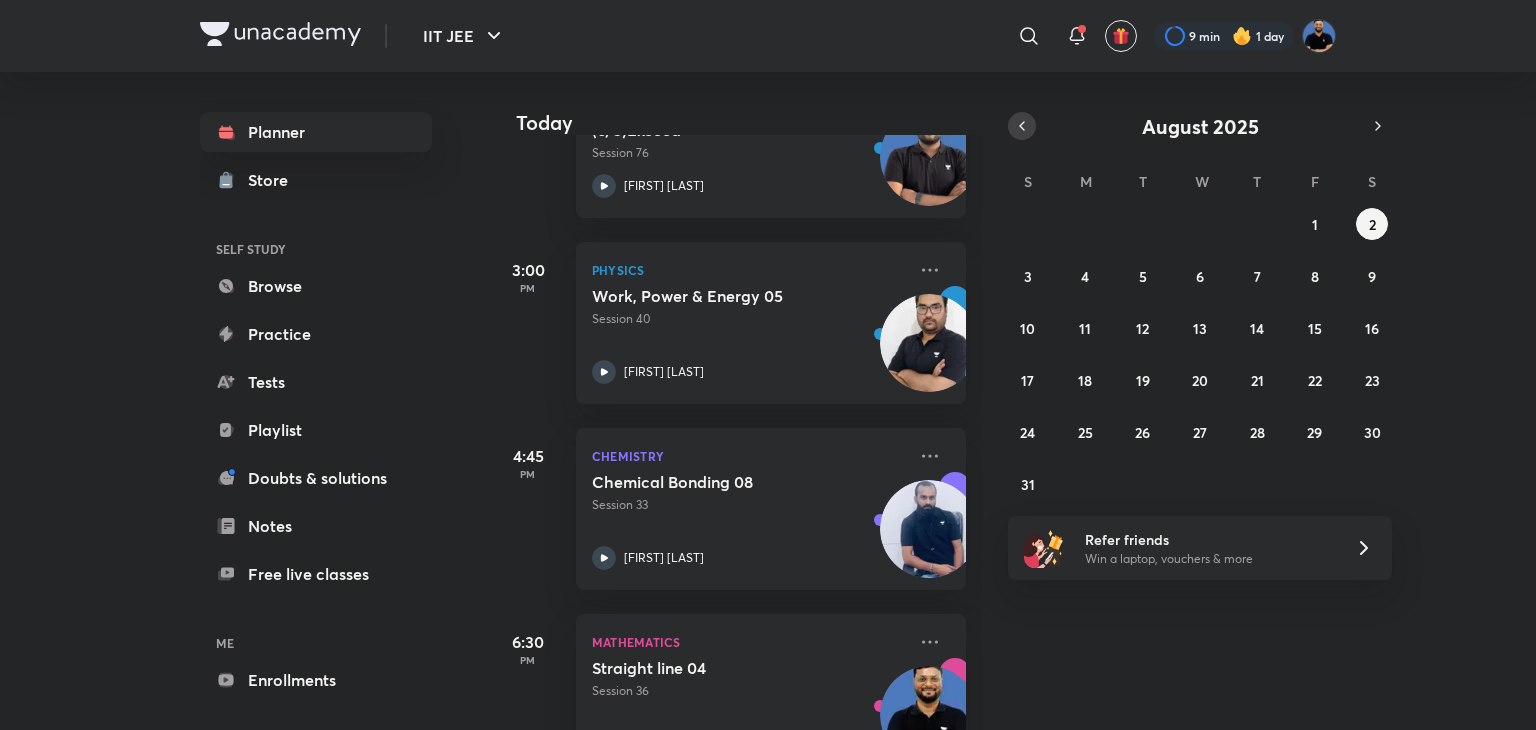 click 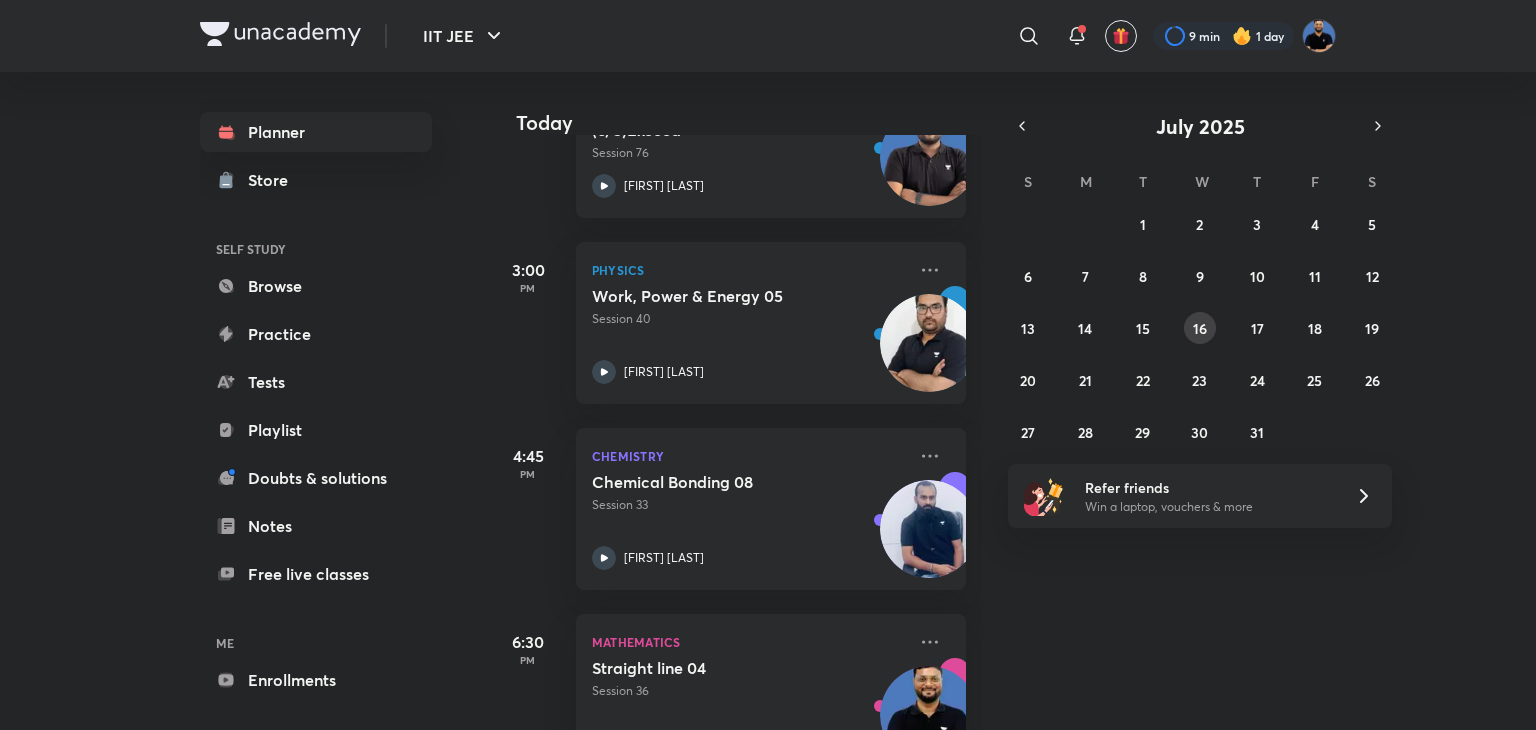 click on "16" at bounding box center (1200, 328) 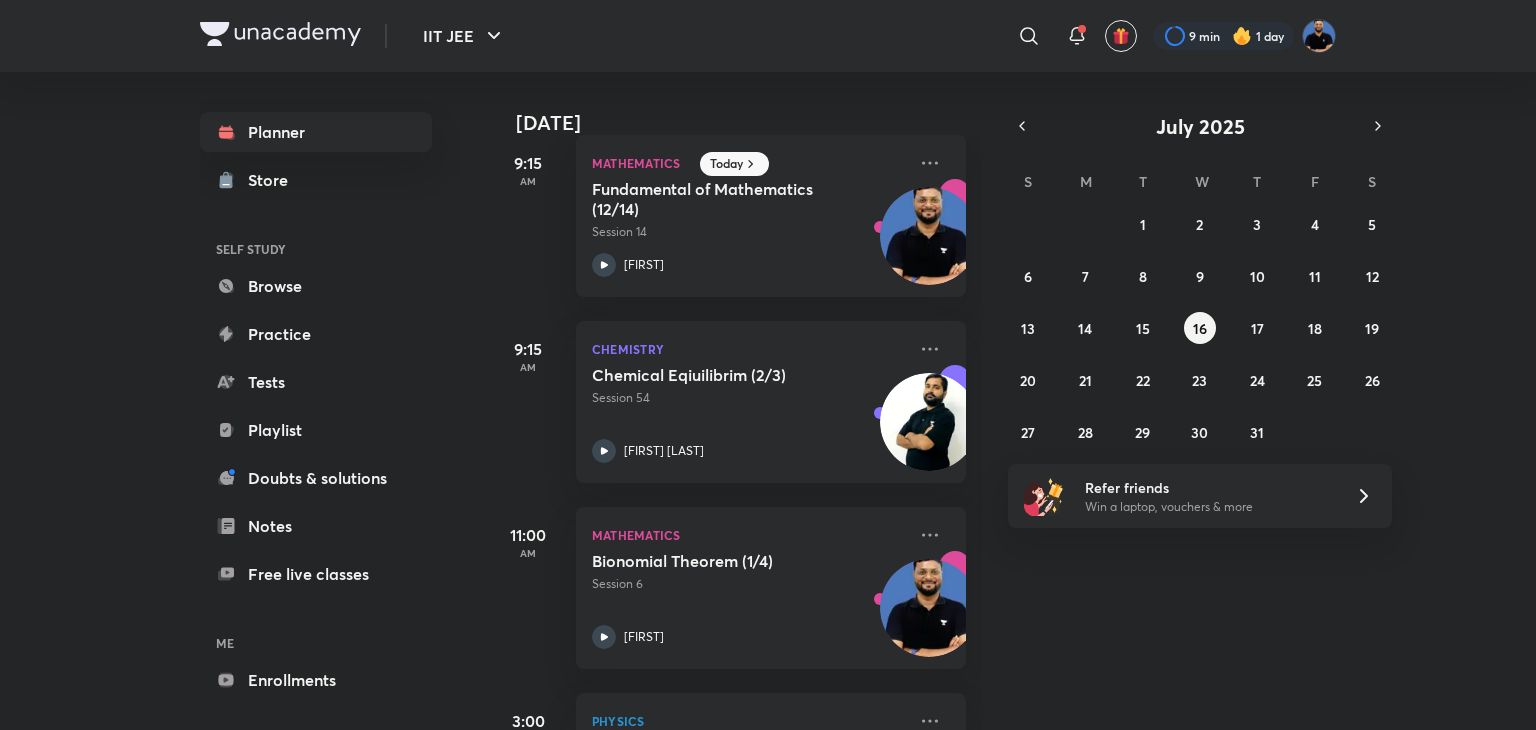 scroll, scrollTop: 22, scrollLeft: 0, axis: vertical 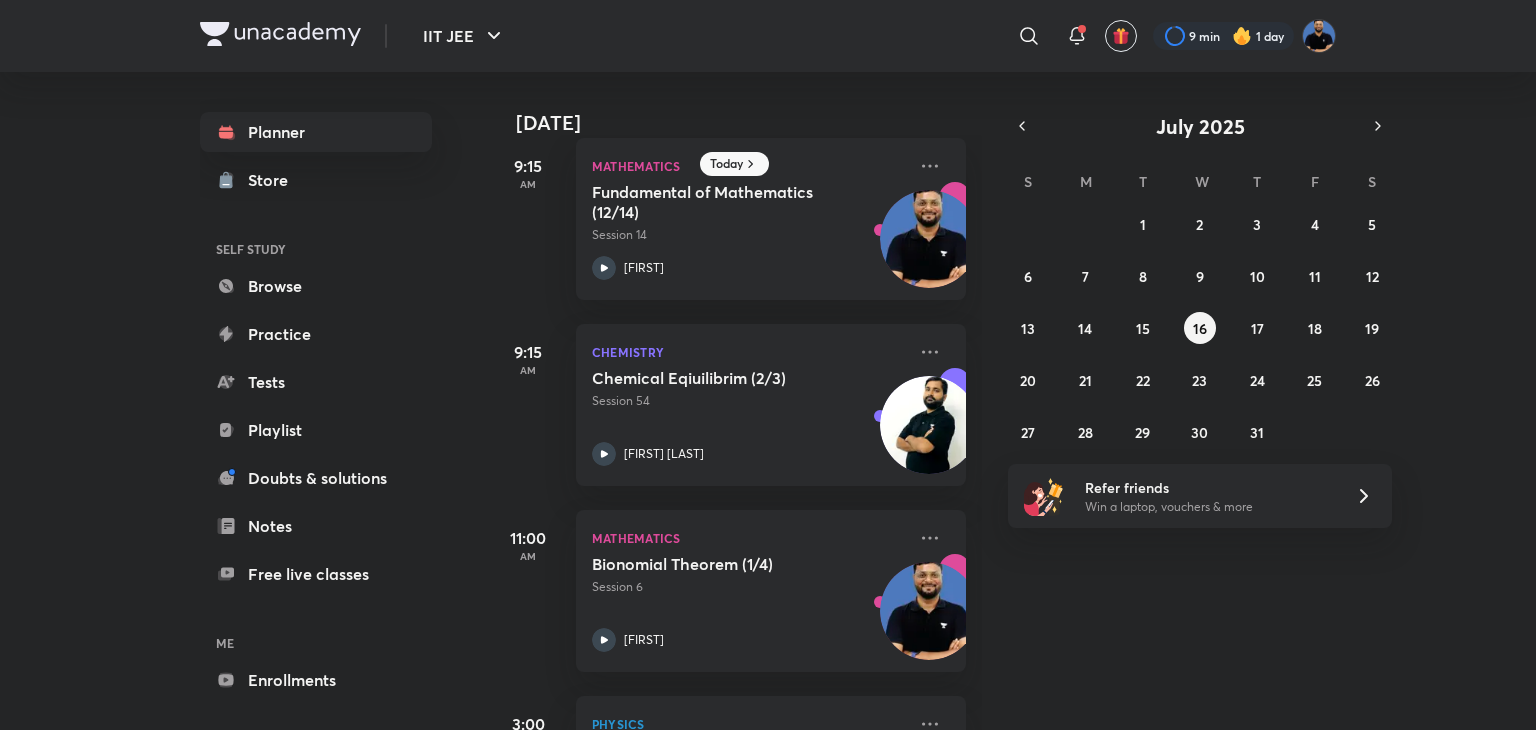 click on "[STREET] ([NUMBER]/[NUMBER]) [FIRST] [LAST]" at bounding box center [749, 603] 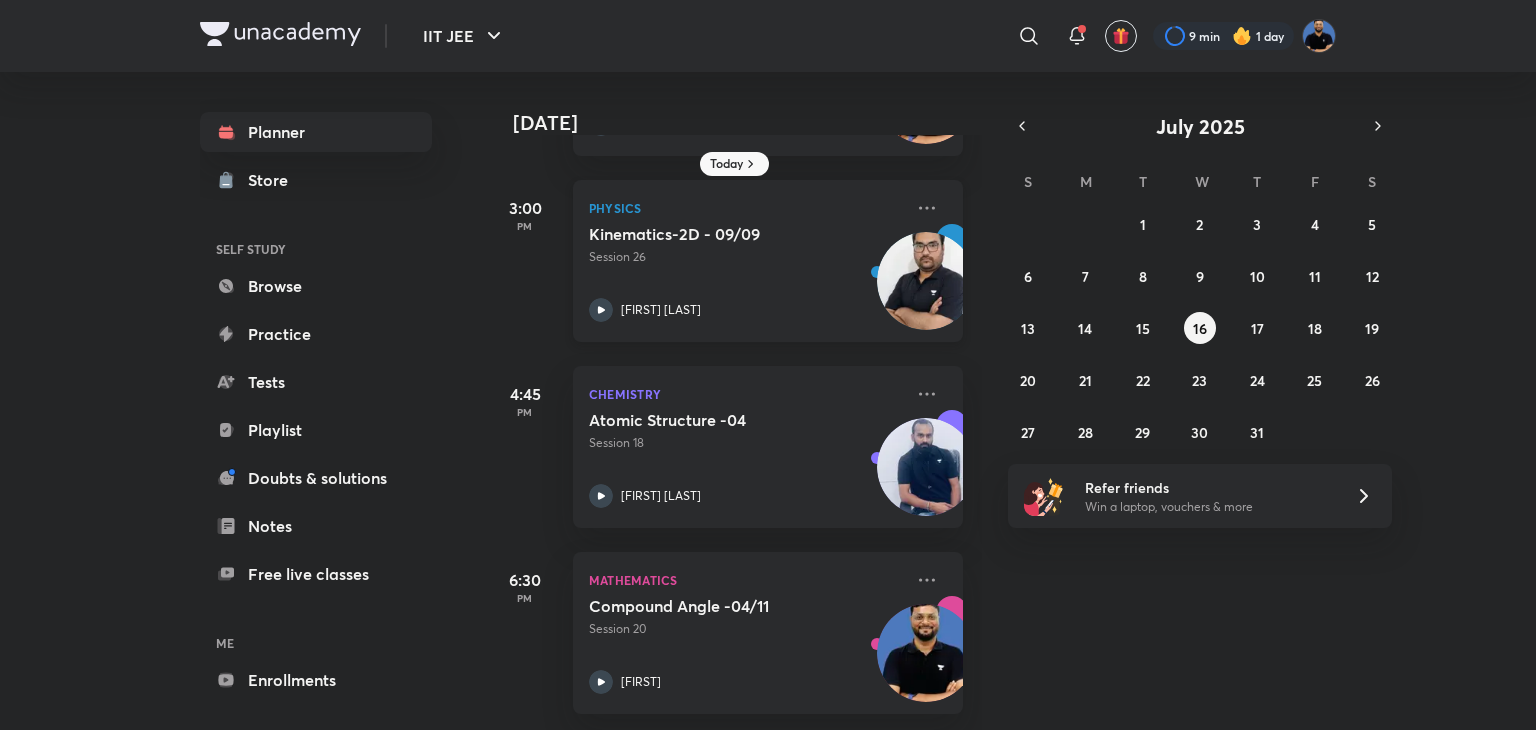 scroll, scrollTop: 545, scrollLeft: 4, axis: both 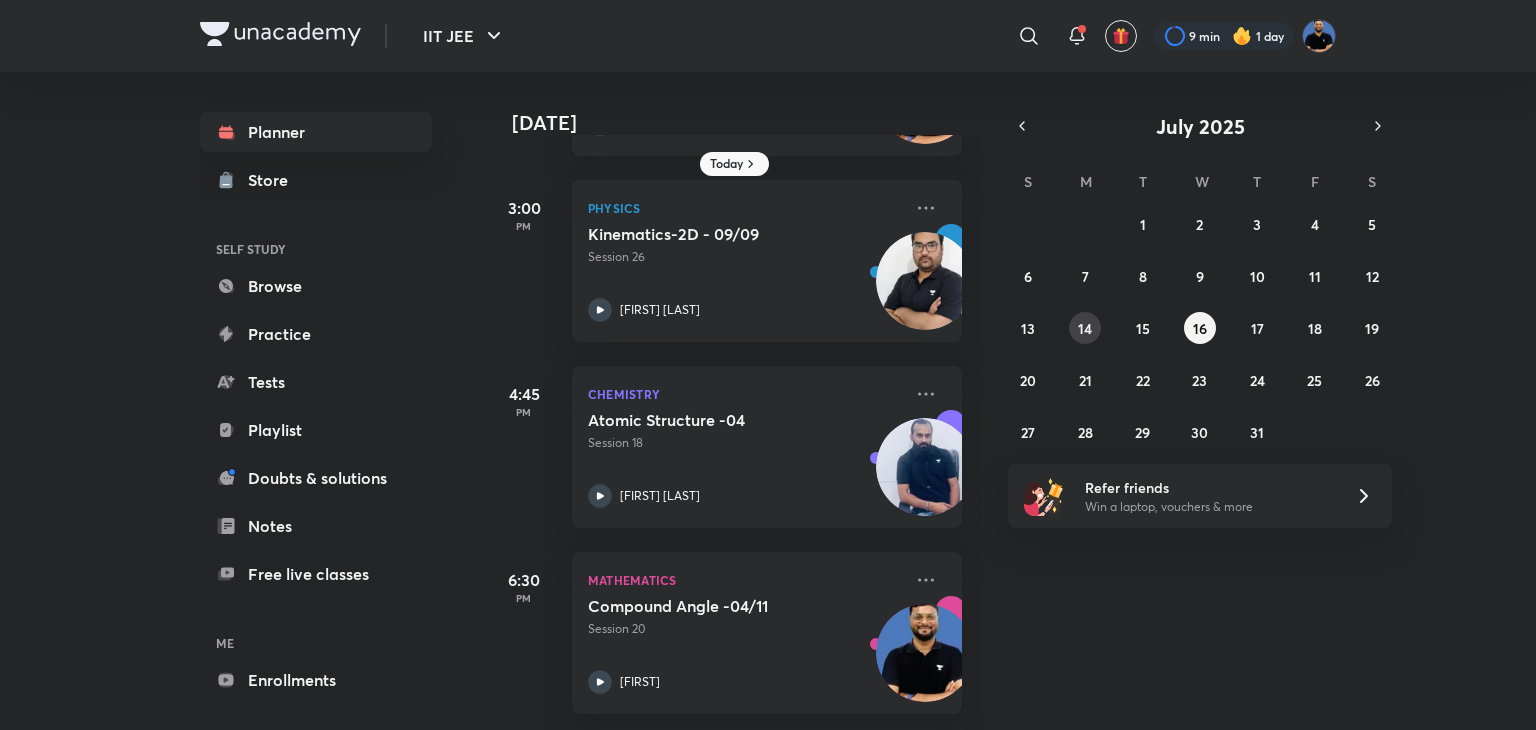 click on "14" at bounding box center (1085, 328) 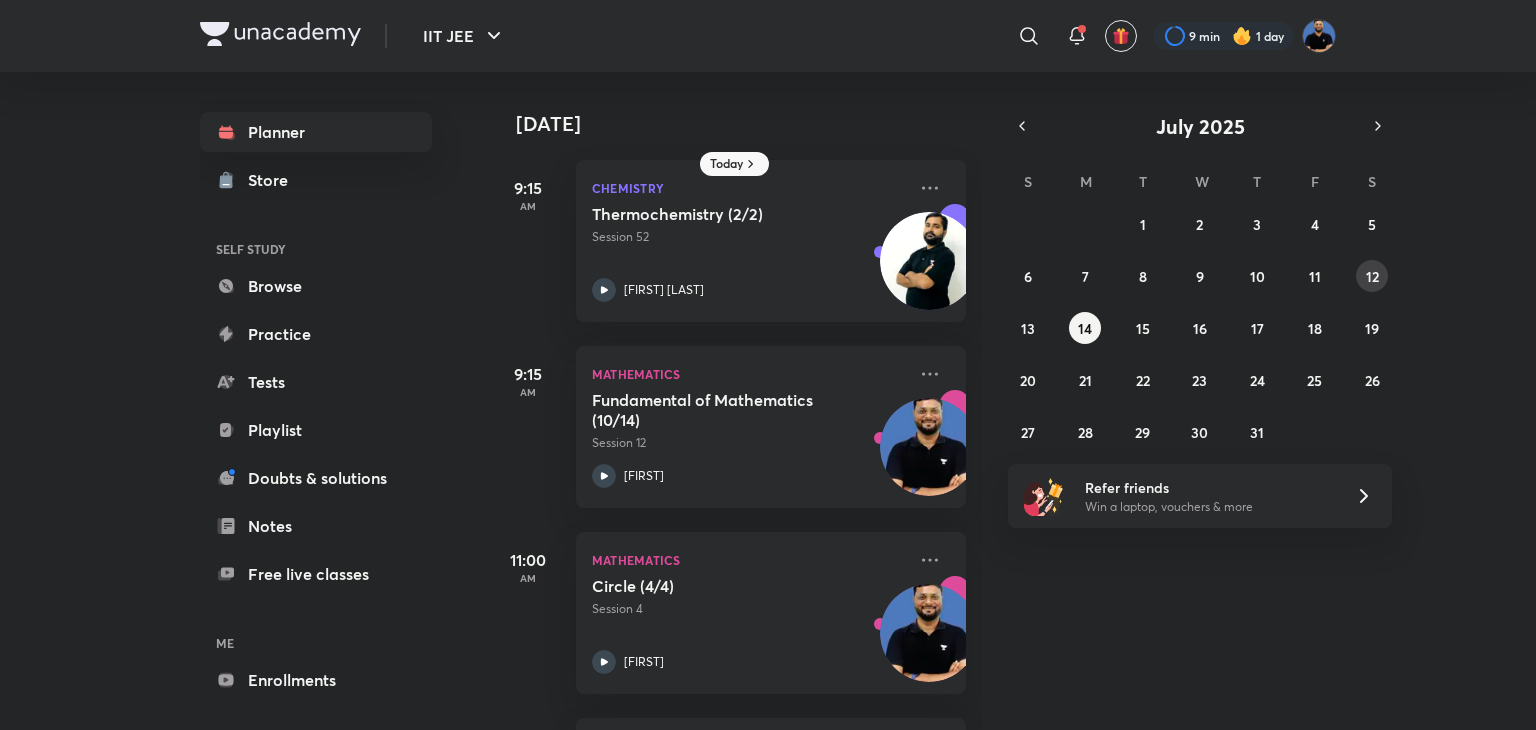 click on "12" at bounding box center (1372, 276) 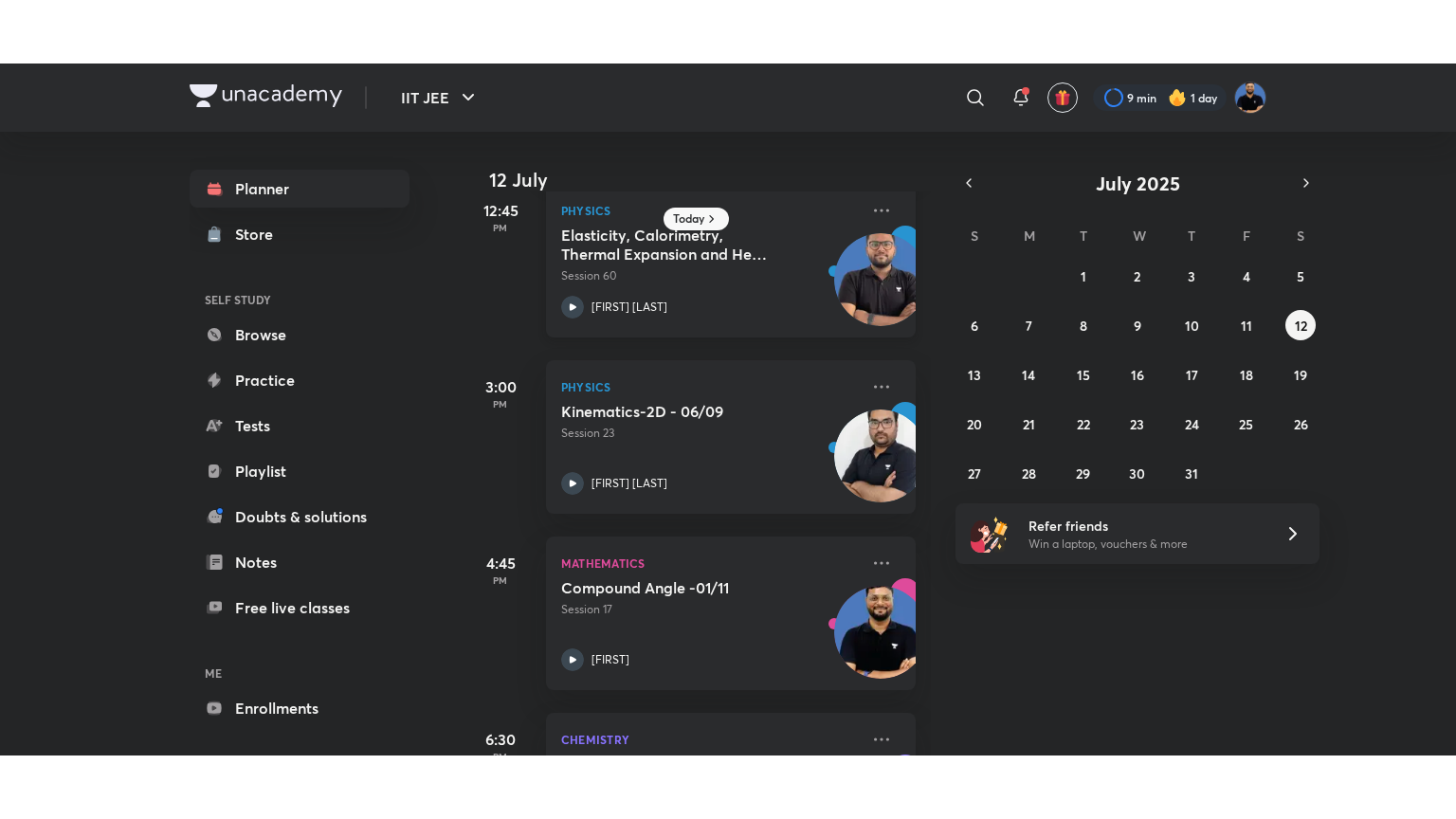 scroll, scrollTop: 349, scrollLeft: 0, axis: vertical 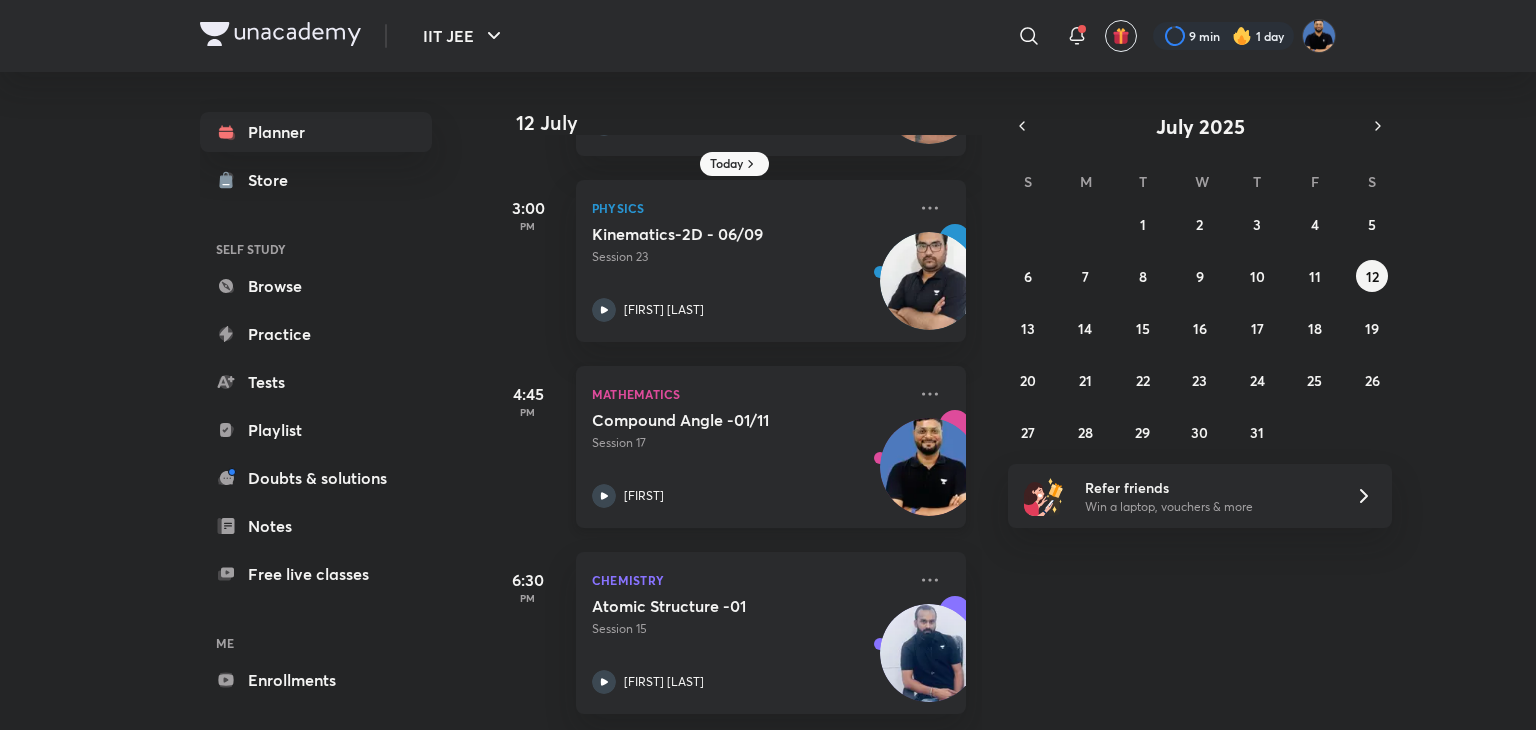 click on "Session 17" at bounding box center [749, 443] 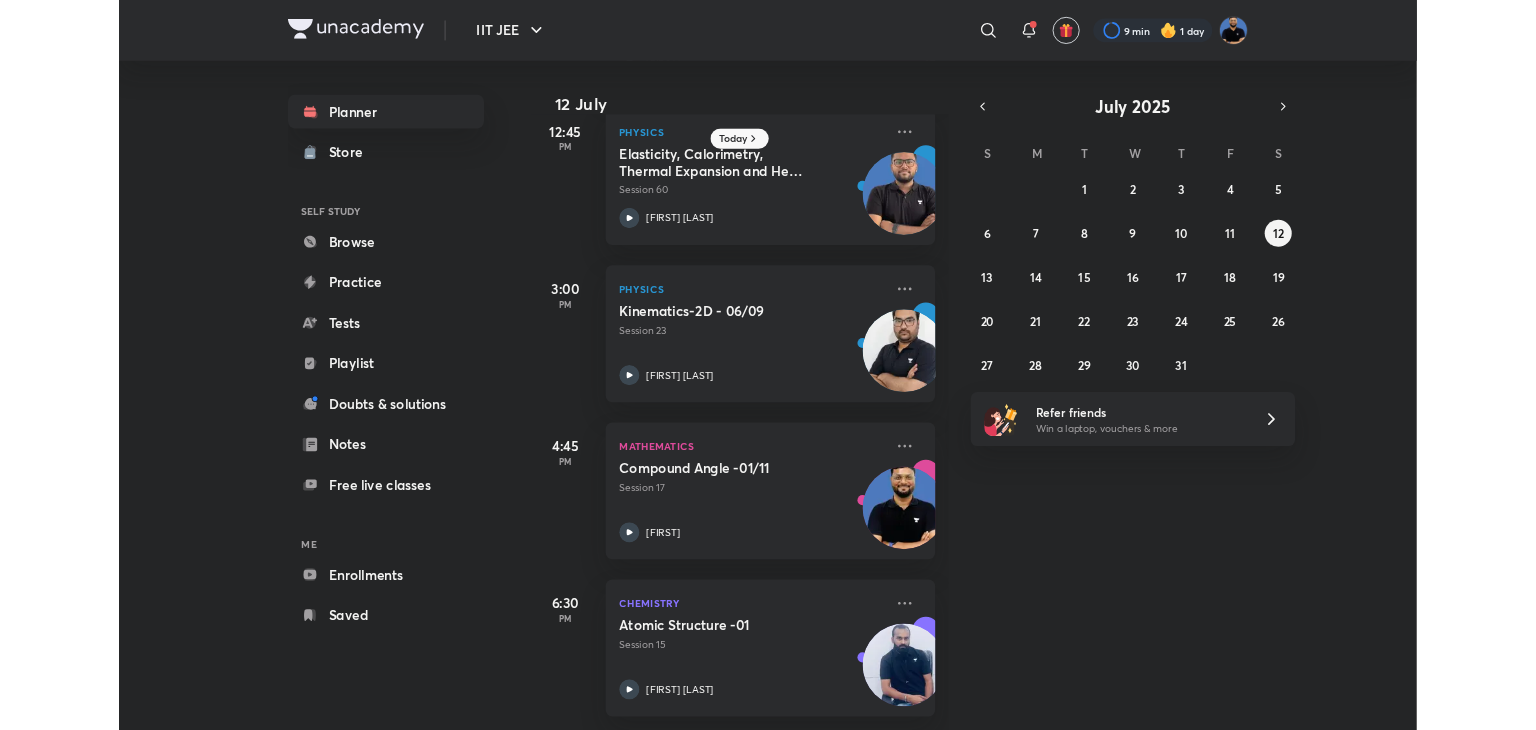 scroll, scrollTop: 233, scrollLeft: 0, axis: vertical 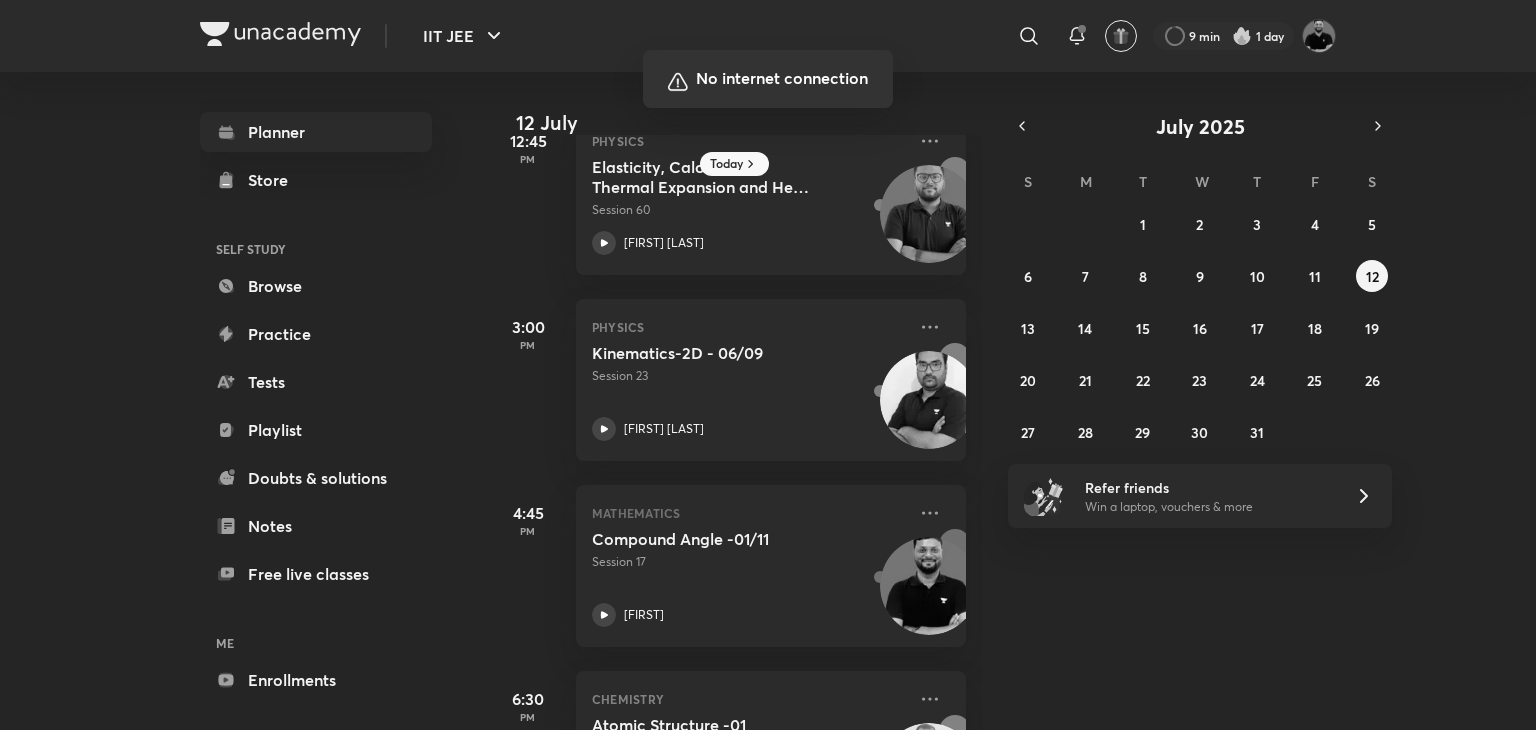 click at bounding box center (768, 365) 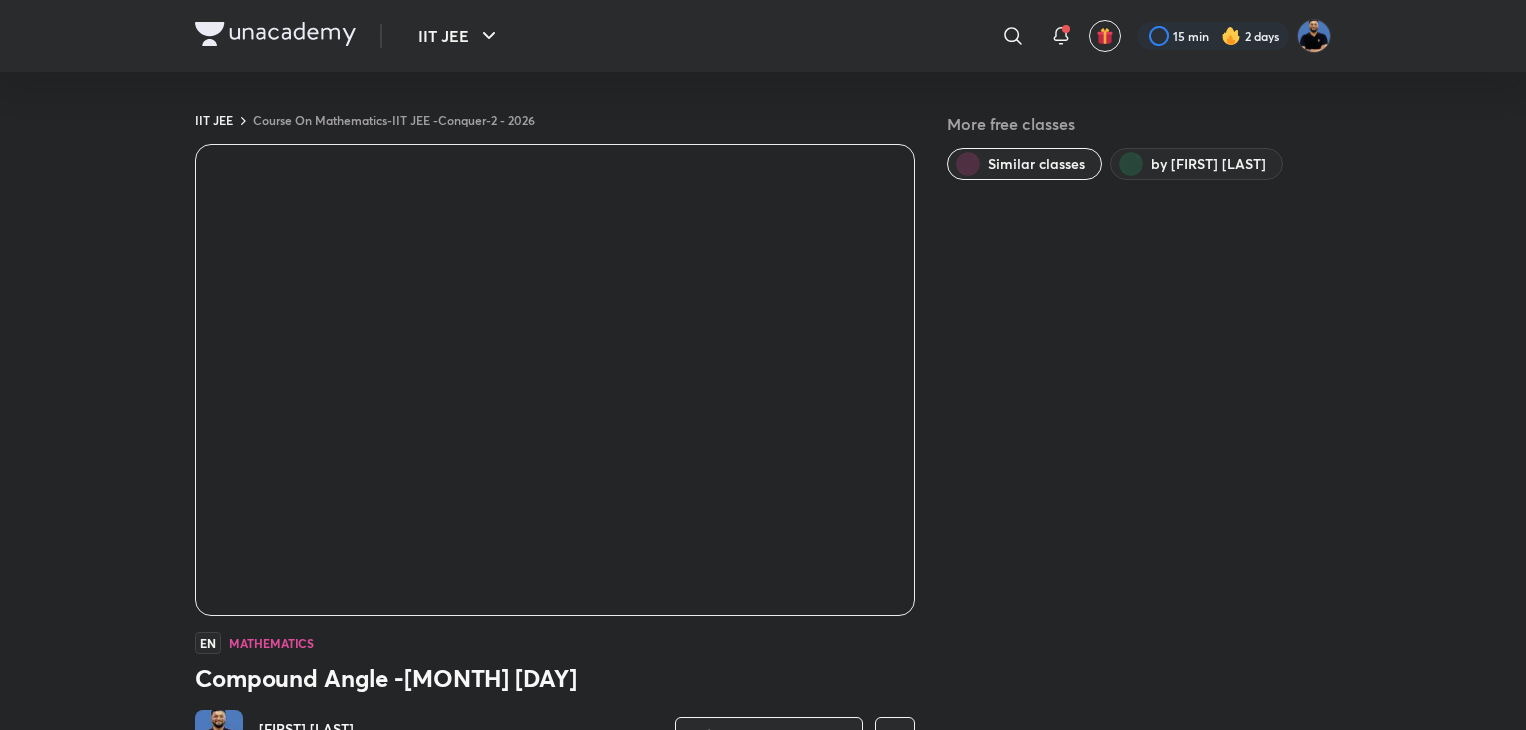 scroll, scrollTop: 0, scrollLeft: 0, axis: both 